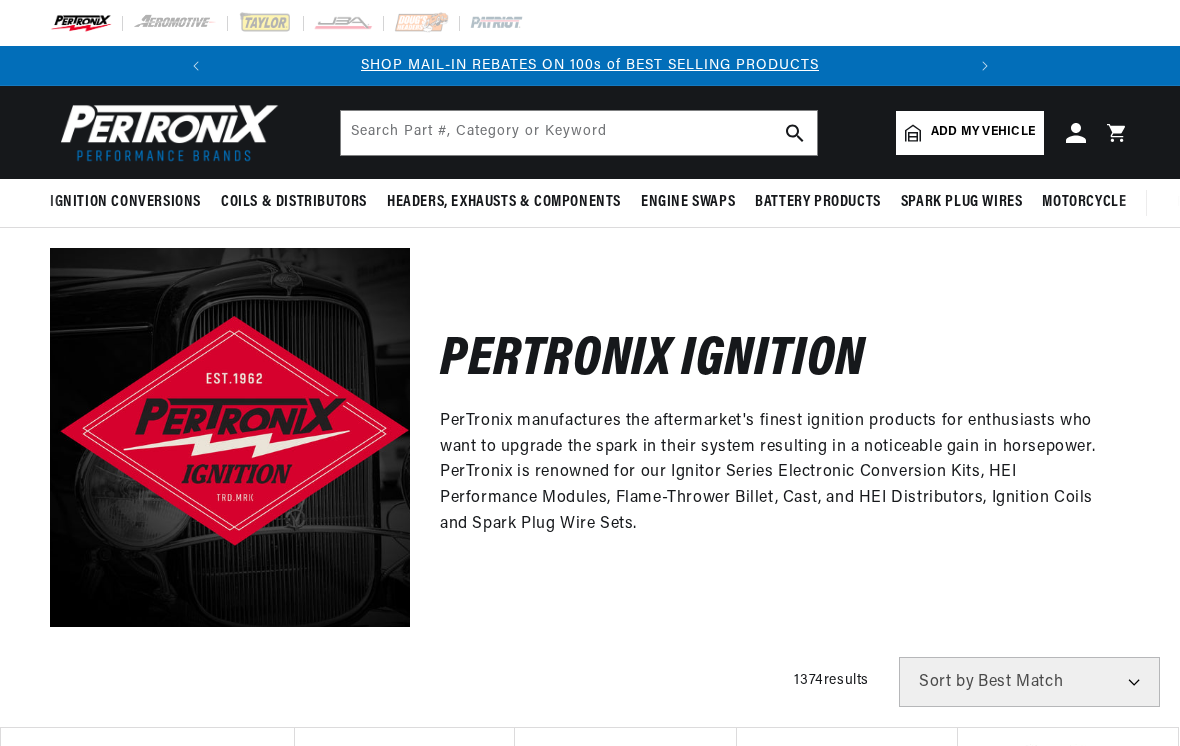 scroll, scrollTop: 0, scrollLeft: 0, axis: both 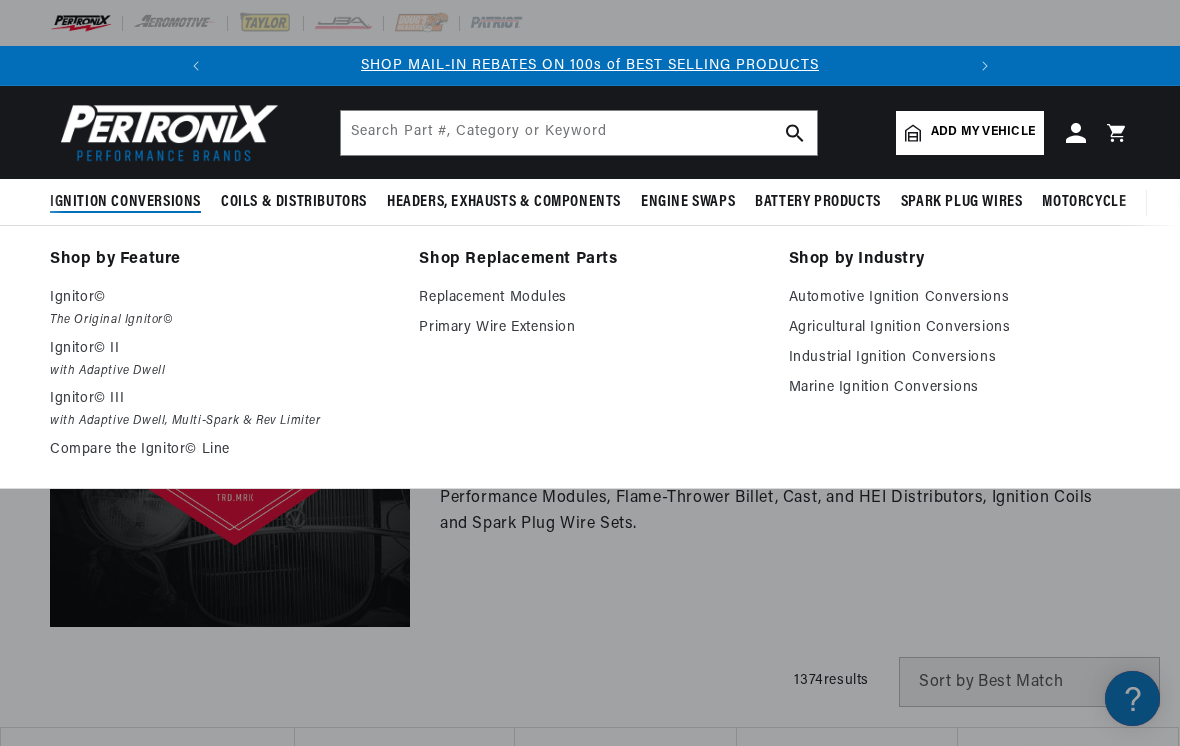 click on "Replacement Modules" at bounding box center [589, 298] 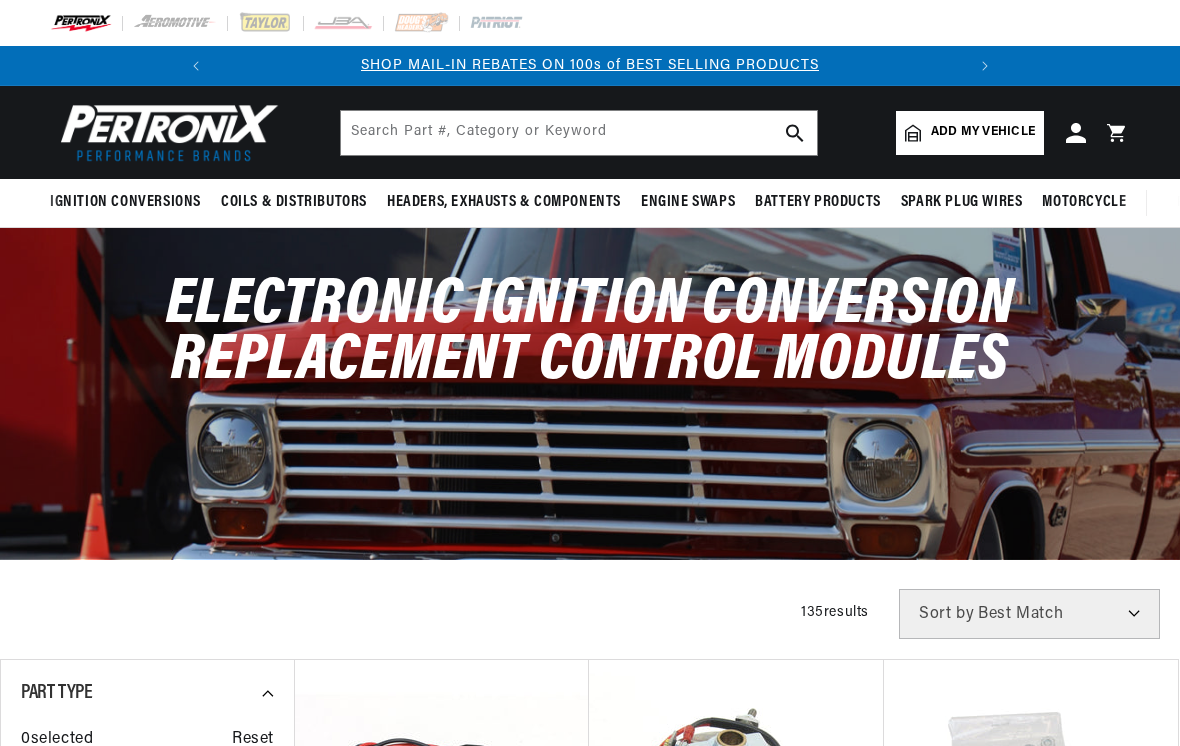 scroll, scrollTop: 0, scrollLeft: 0, axis: both 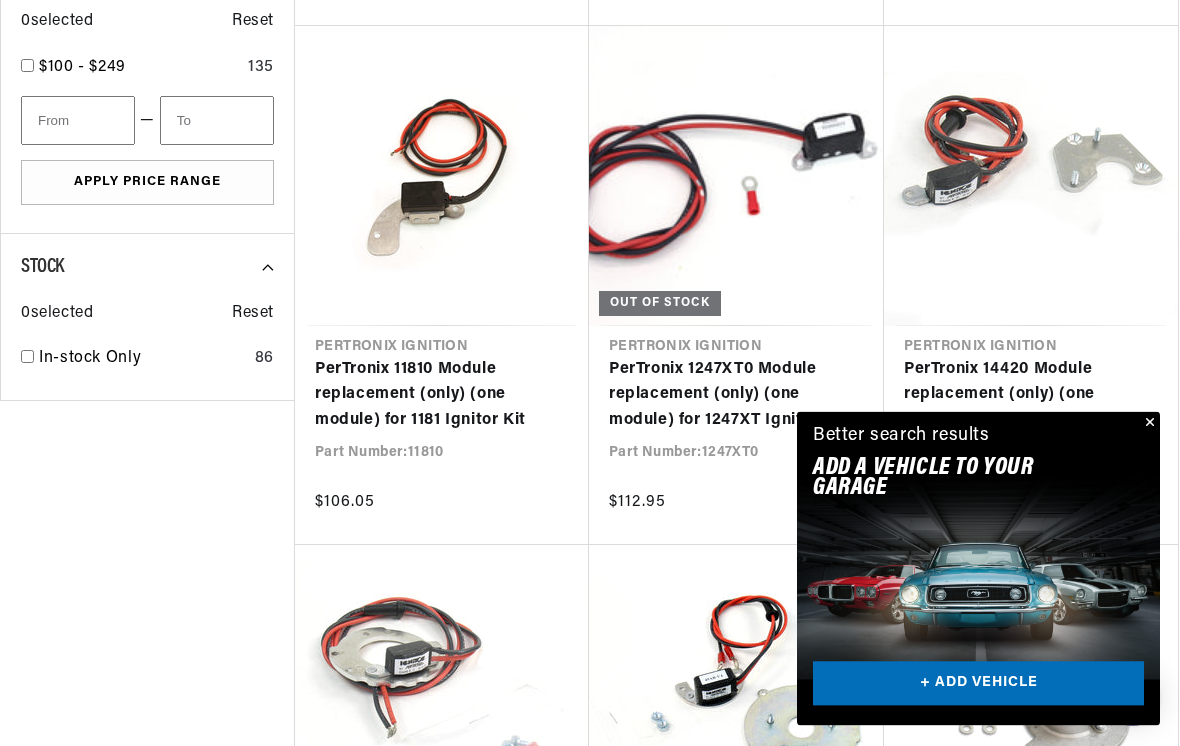 click at bounding box center [1148, 424] 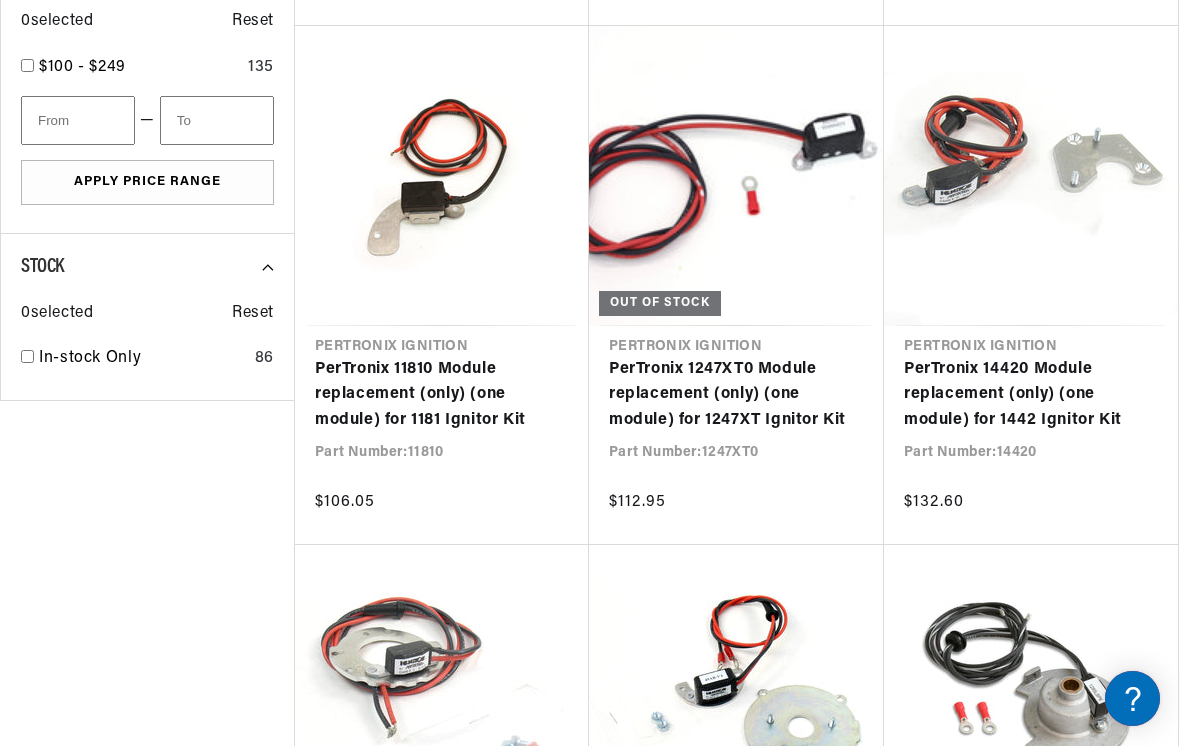 scroll, scrollTop: 0, scrollLeft: 365, axis: horizontal 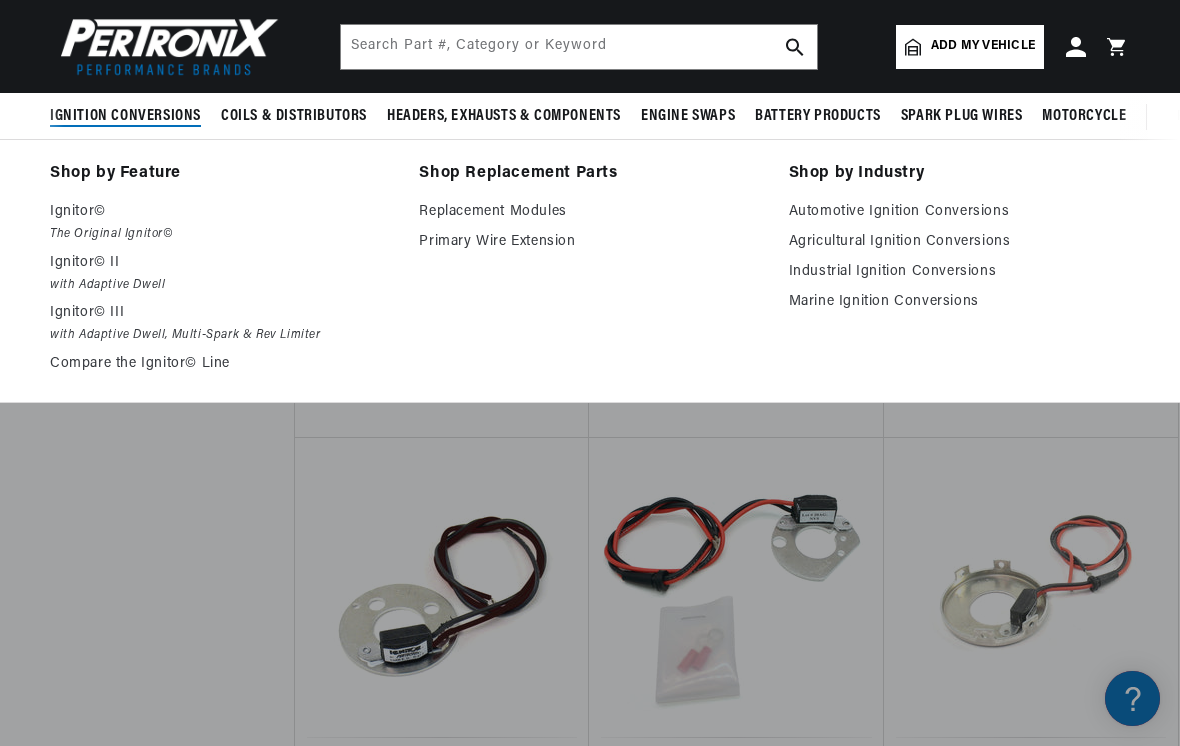 click on "Automotive Ignition Conversions" at bounding box center [959, 212] 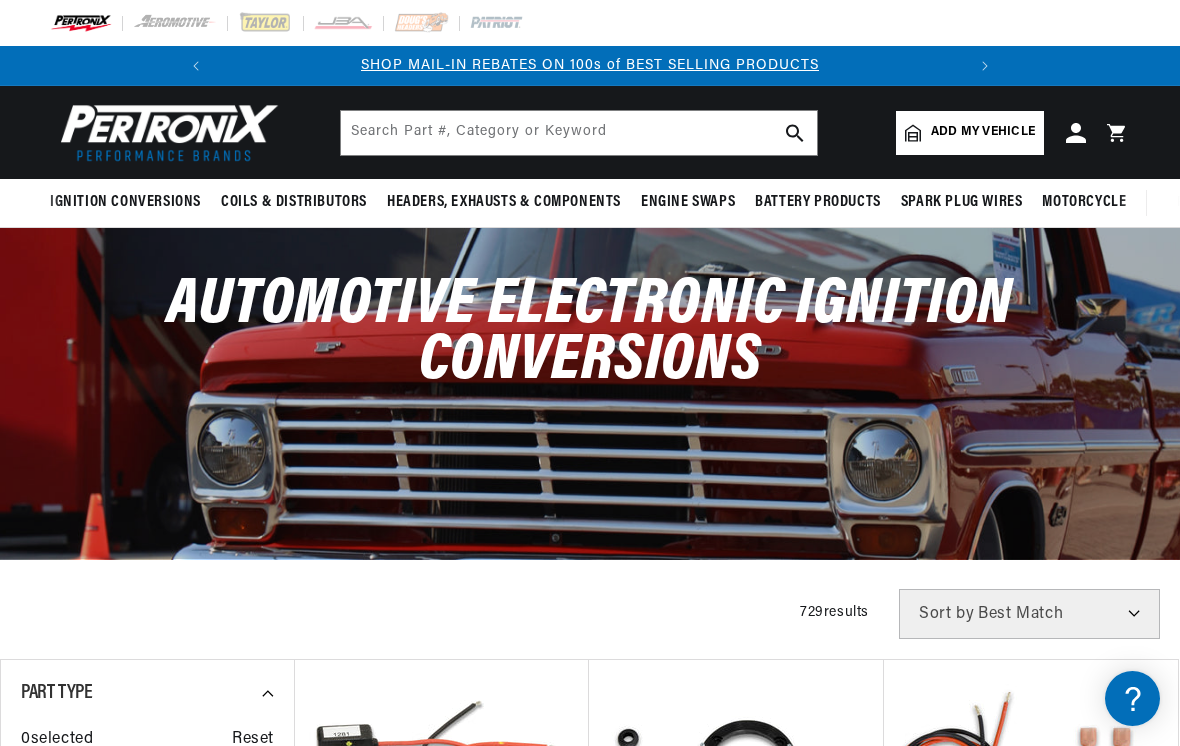 scroll, scrollTop: 0, scrollLeft: 0, axis: both 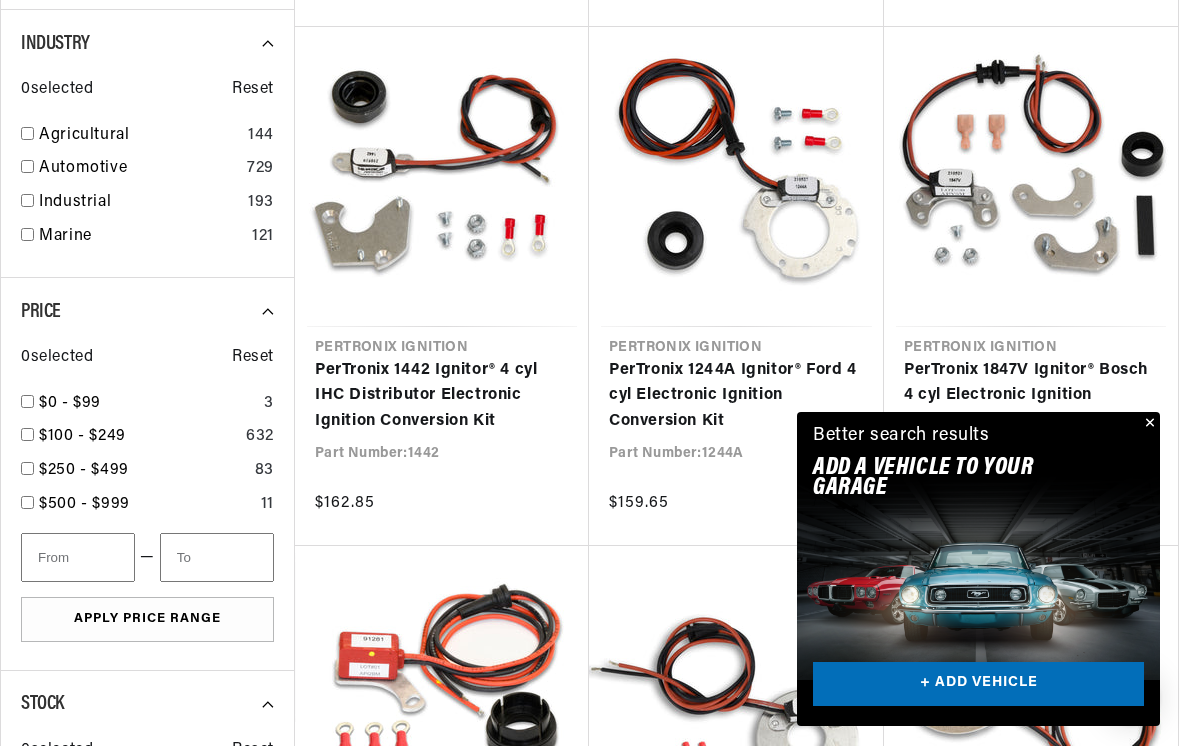 click at bounding box center (1148, 424) 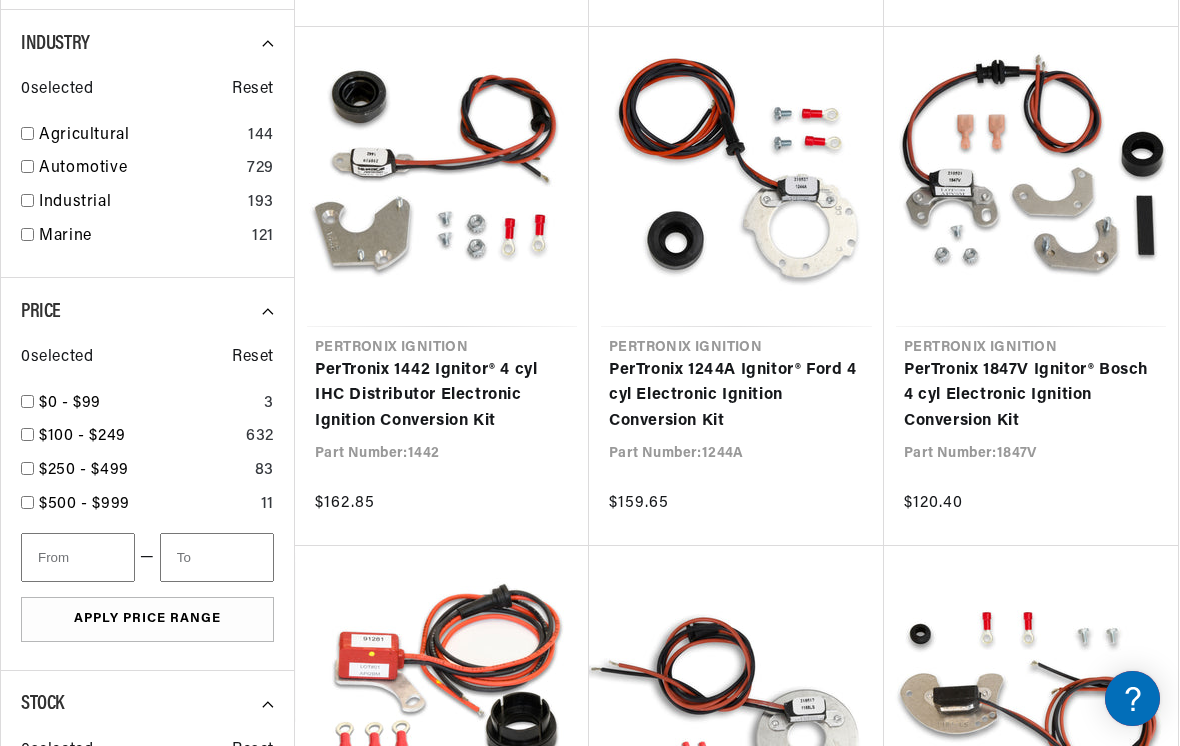 scroll, scrollTop: 0, scrollLeft: 747, axis: horizontal 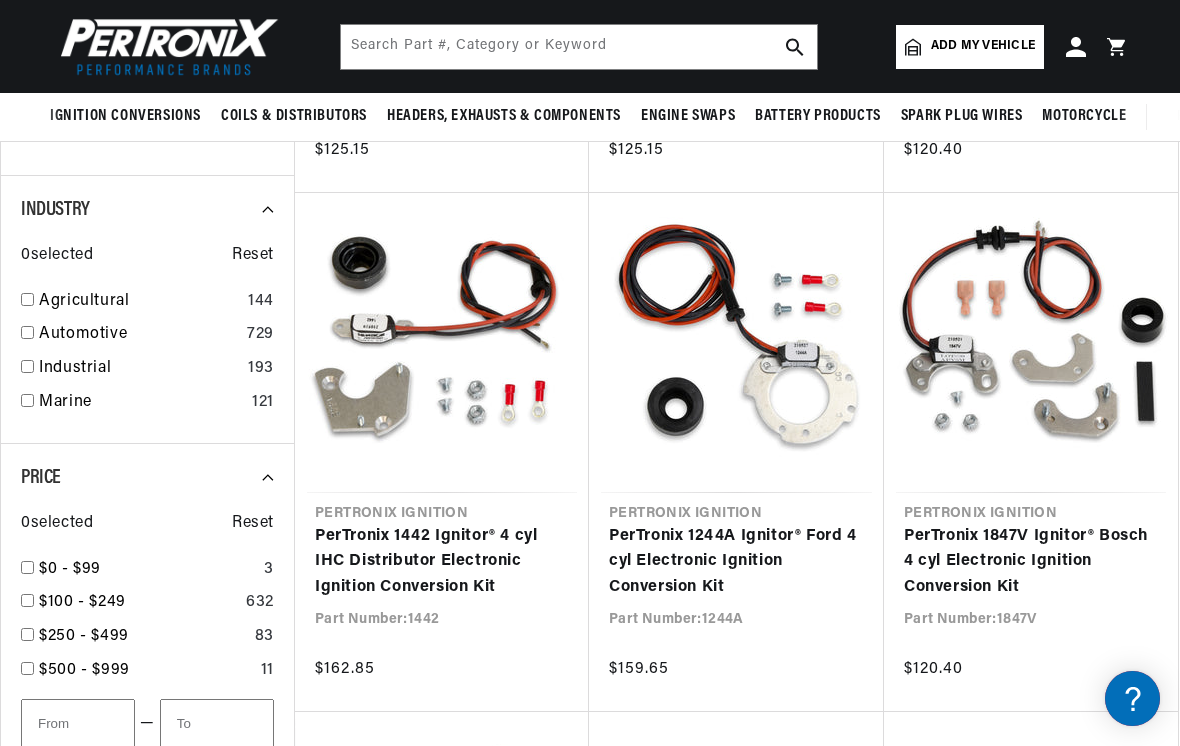 click on "Agricultural 144" at bounding box center [147, 306] 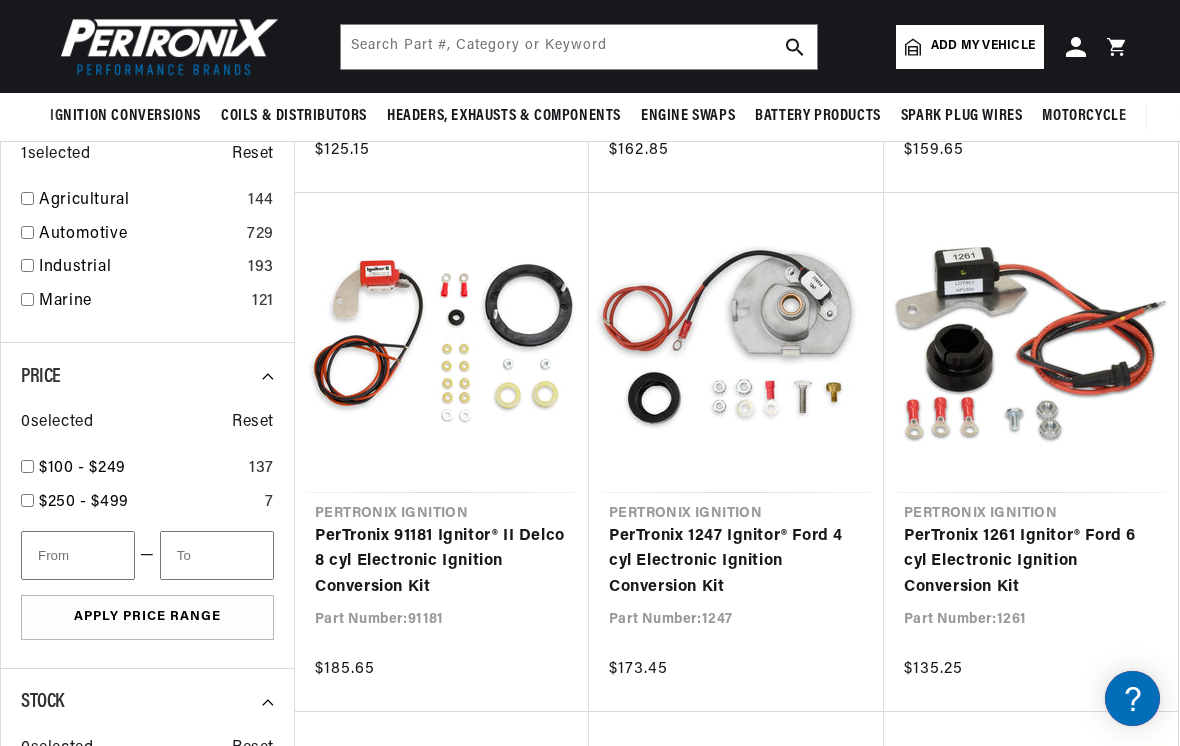 checkbox on "false" 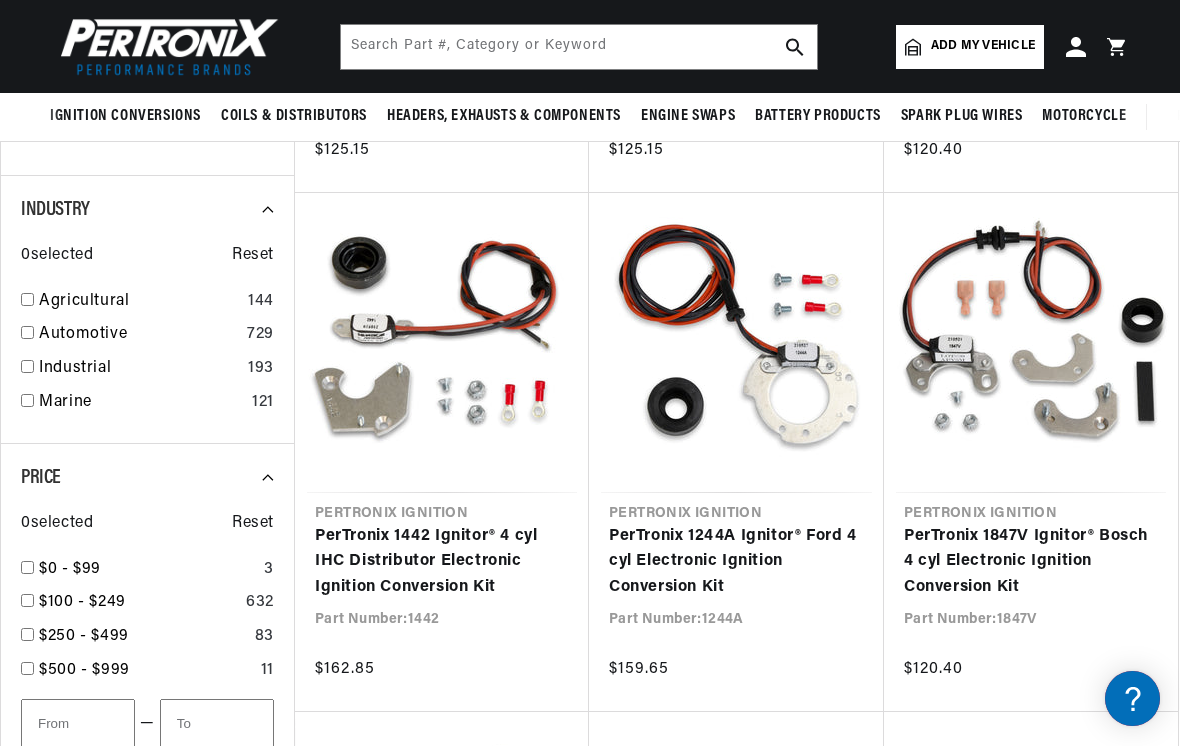click at bounding box center (27, 332) 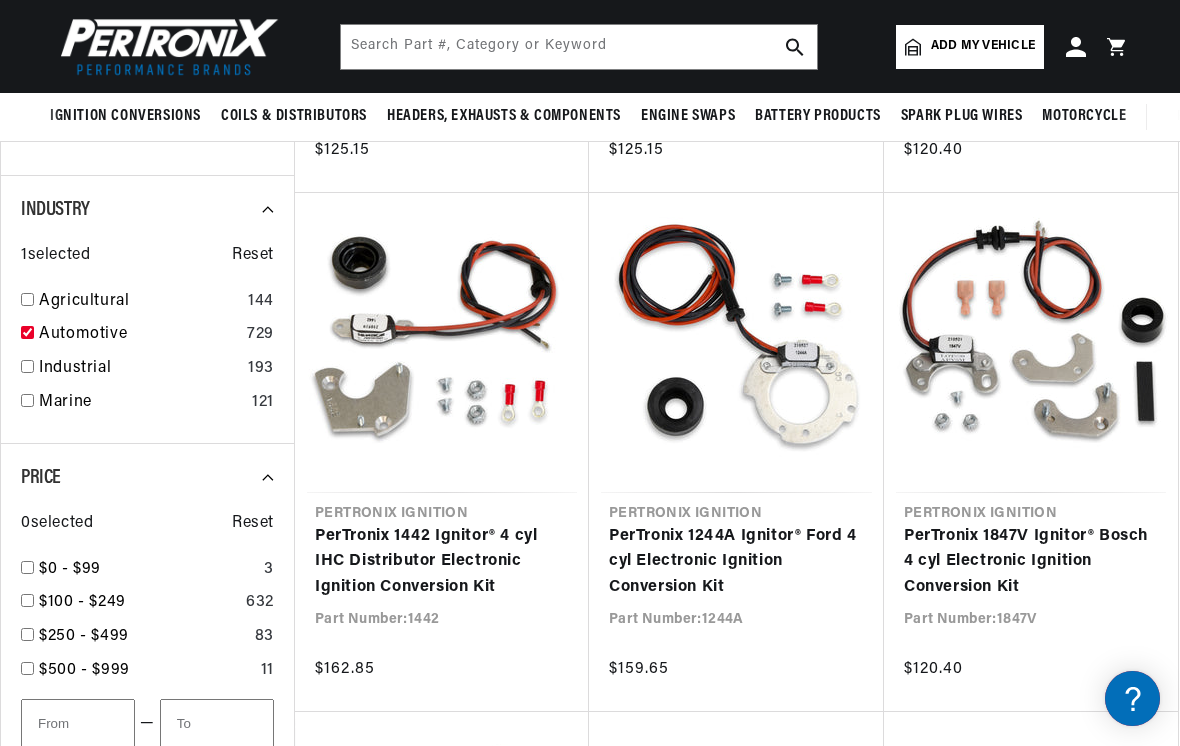 scroll, scrollTop: 0, scrollLeft: 747, axis: horizontal 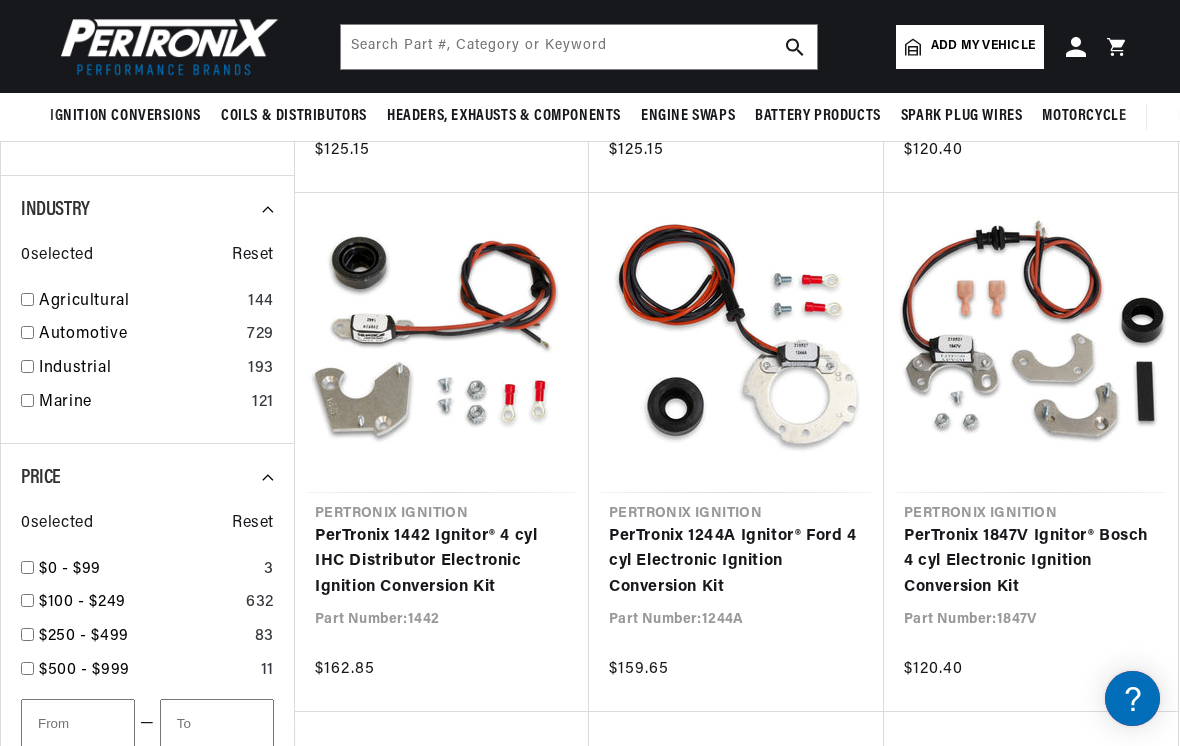 click on "Automotive" at bounding box center (139, 335) 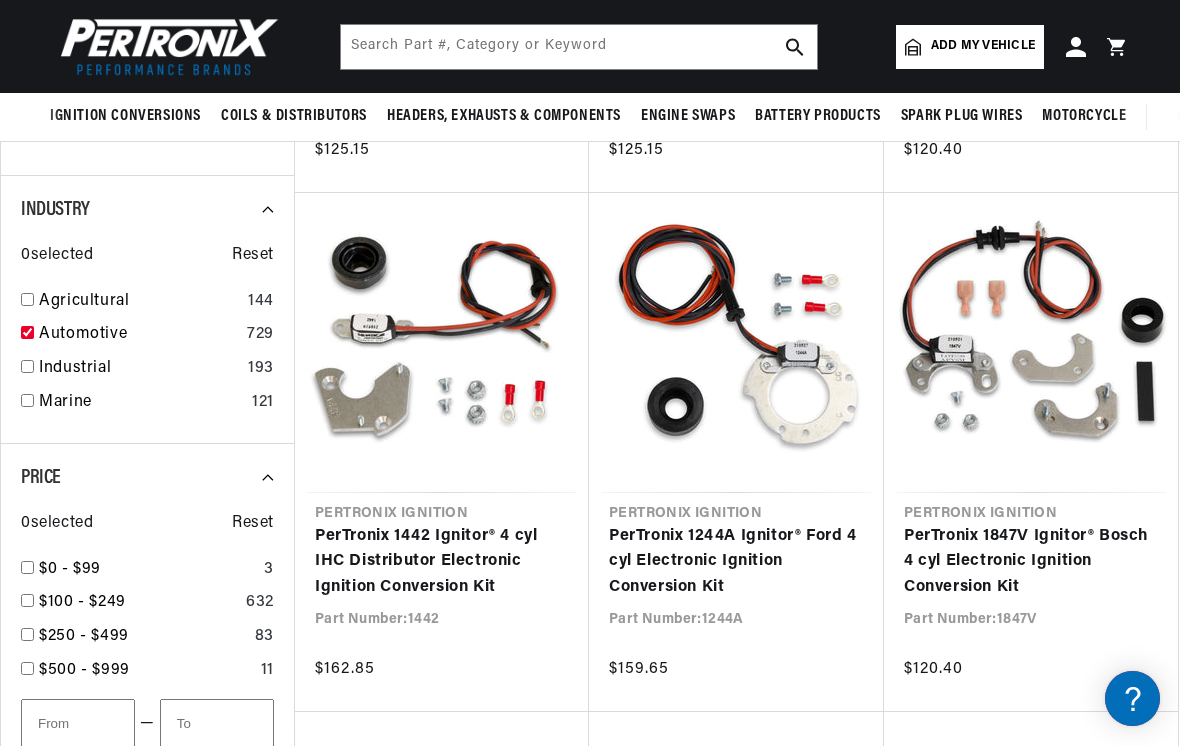 checkbox on "true" 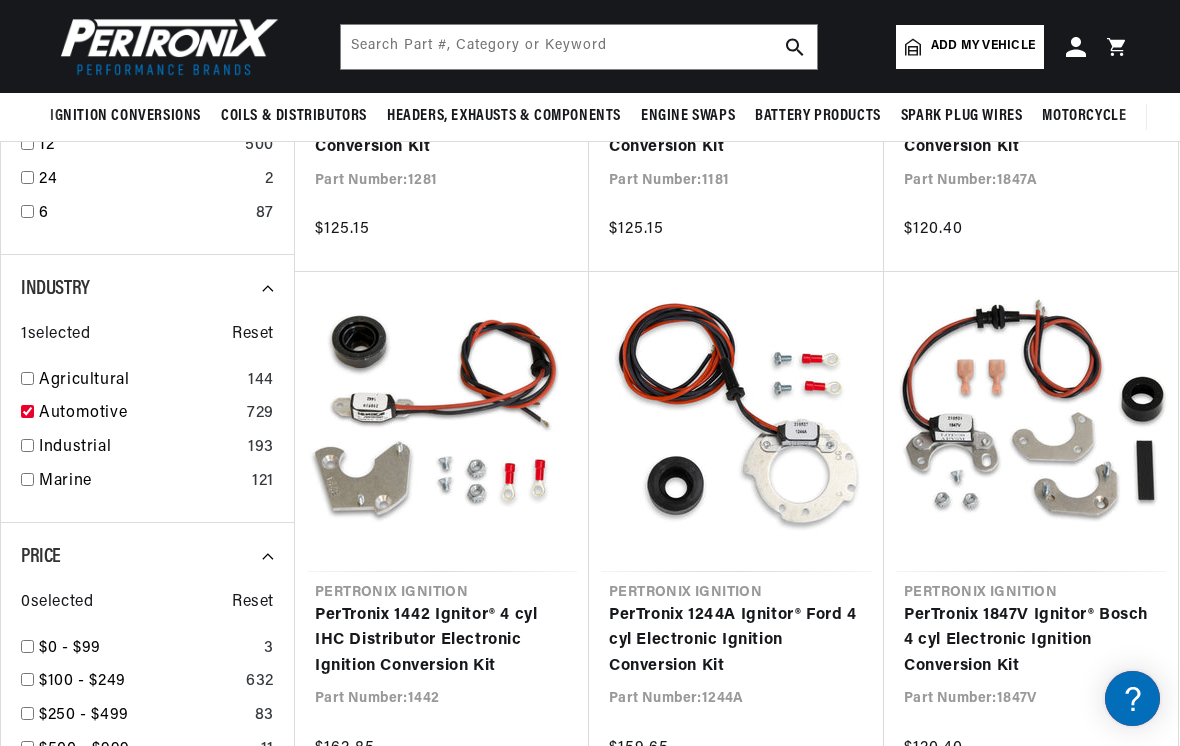 scroll, scrollTop: 749, scrollLeft: 0, axis: vertical 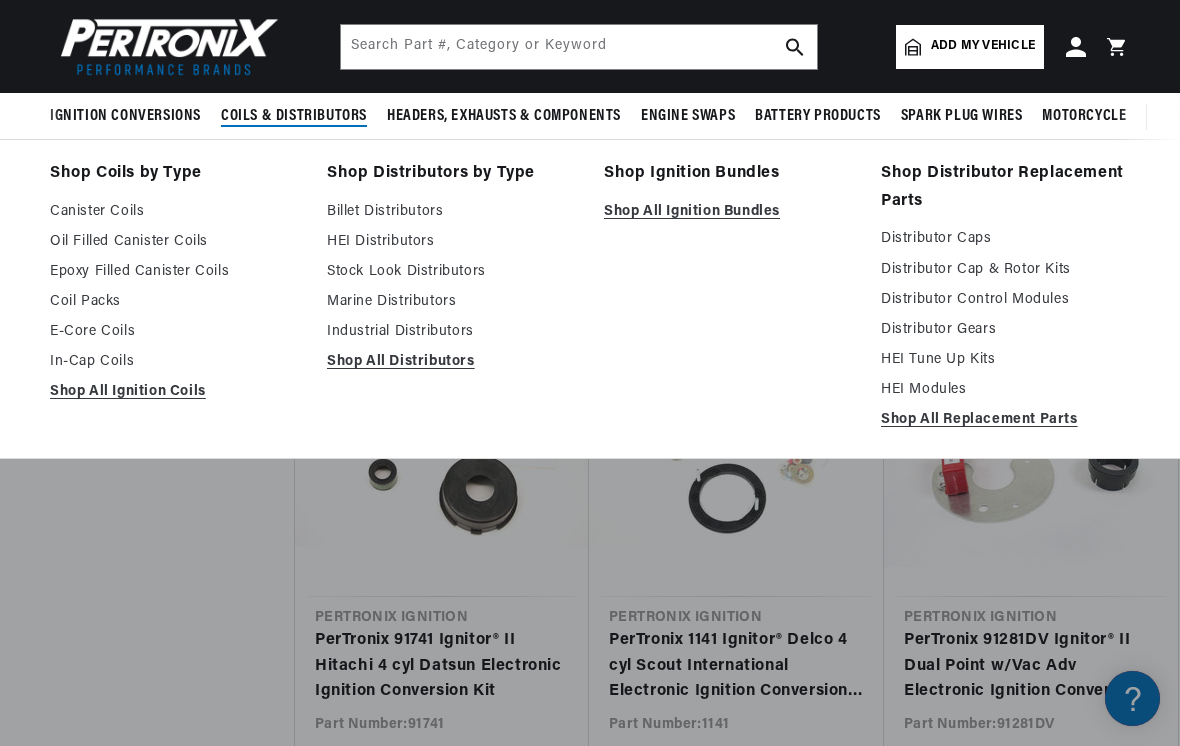 click on "HEI Modules" at bounding box center (1005, 390) 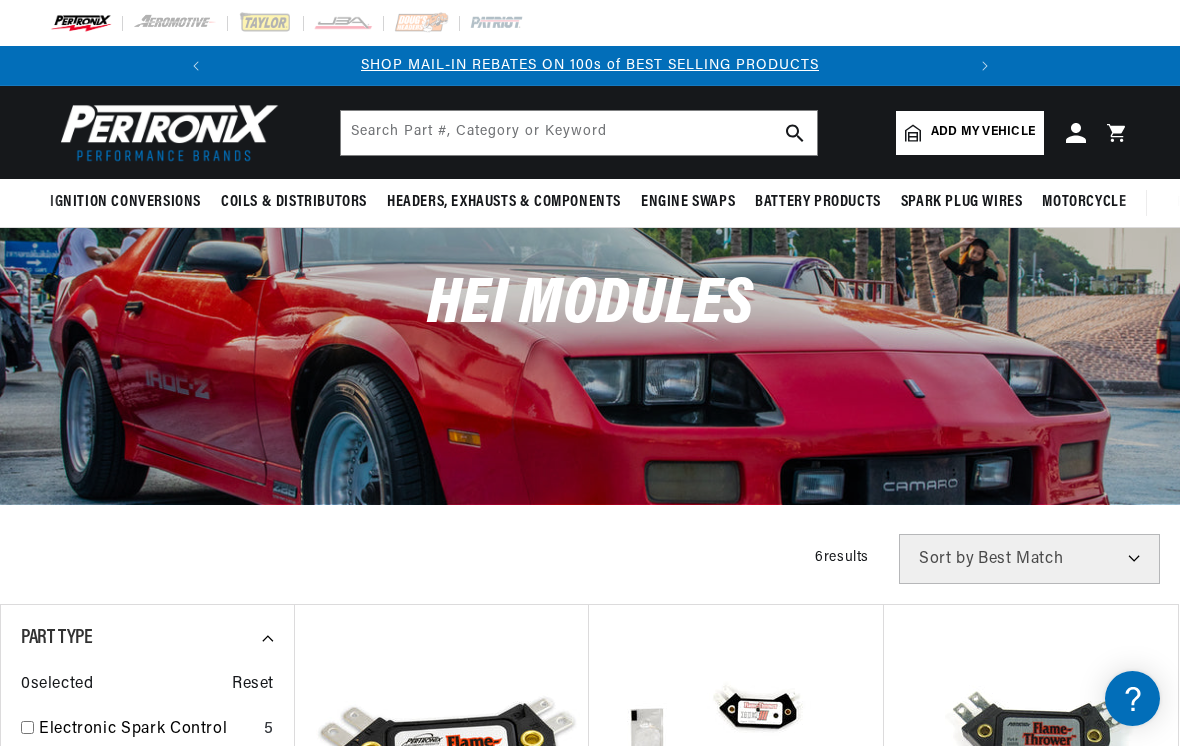 scroll, scrollTop: 0, scrollLeft: 0, axis: both 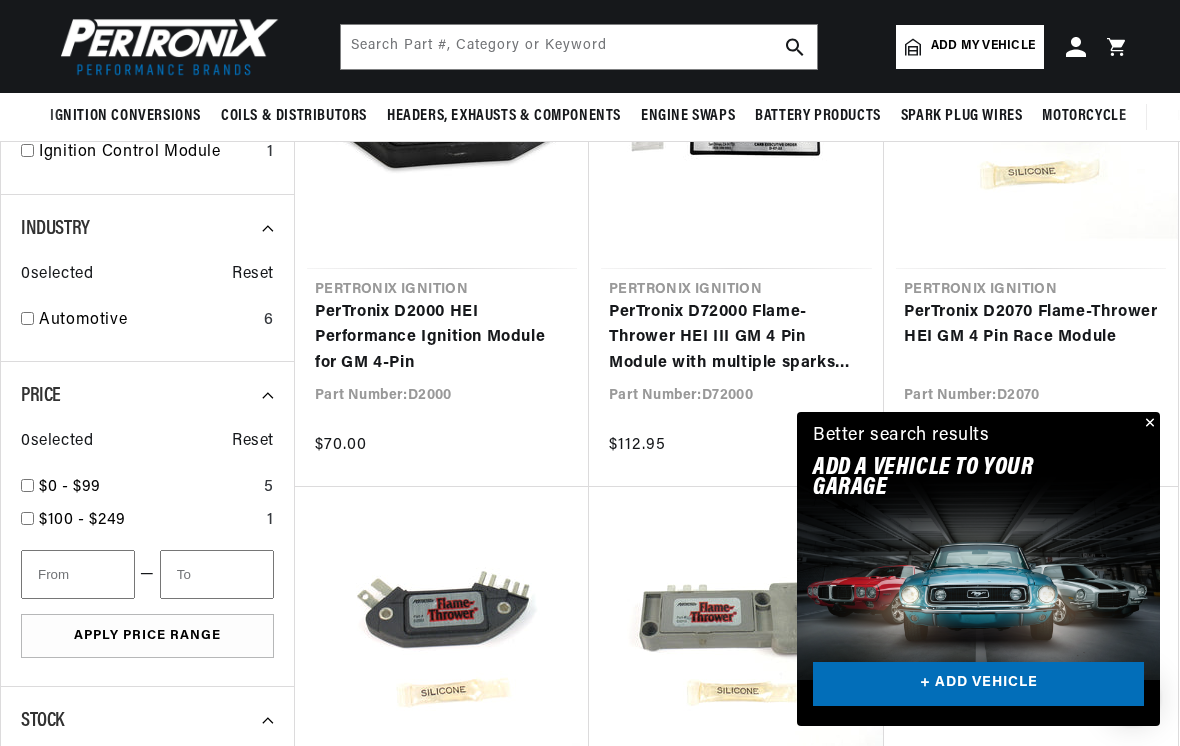 click at bounding box center [1148, 424] 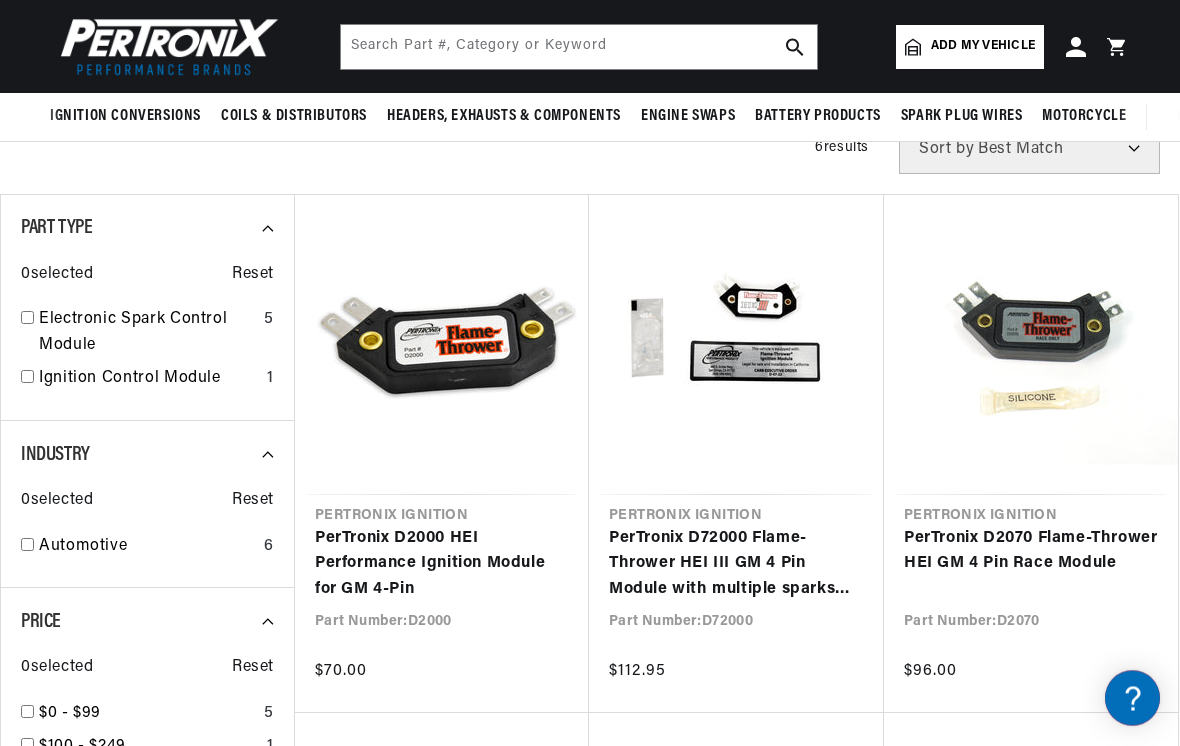 scroll, scrollTop: 408, scrollLeft: 0, axis: vertical 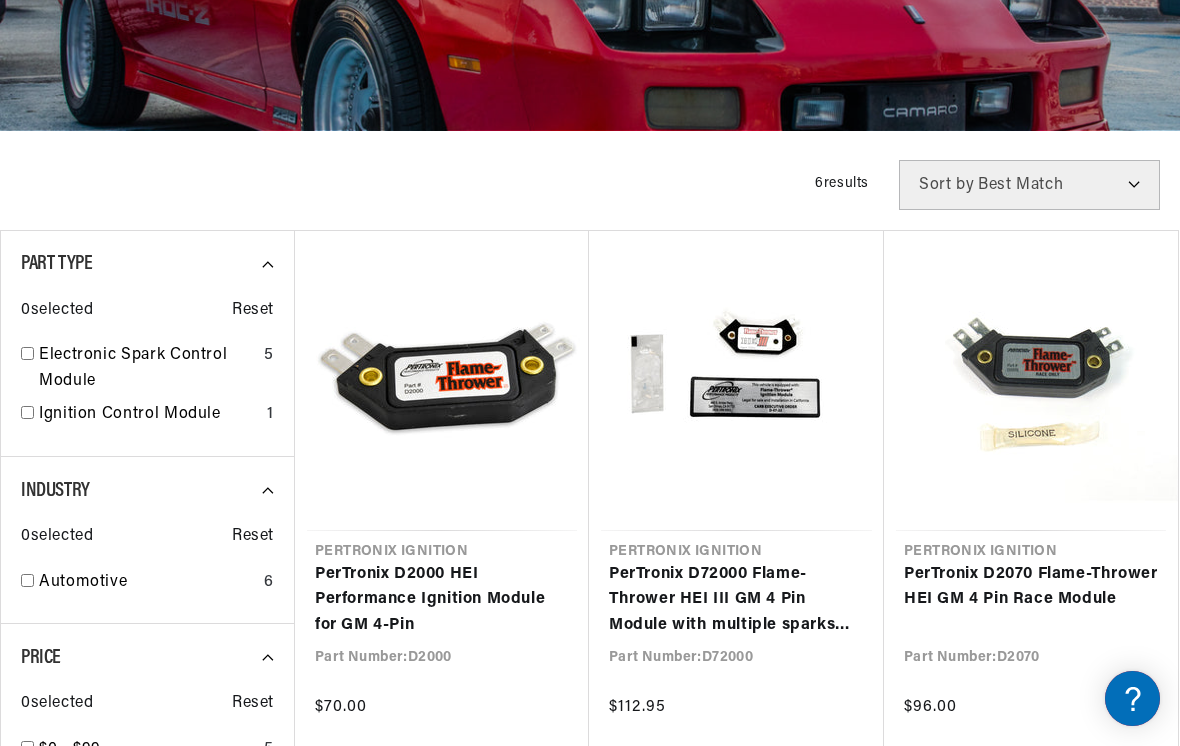 click on "PerTronix D2000 HEI Performance Ignition Module for GM 4-Pin" at bounding box center [442, 600] 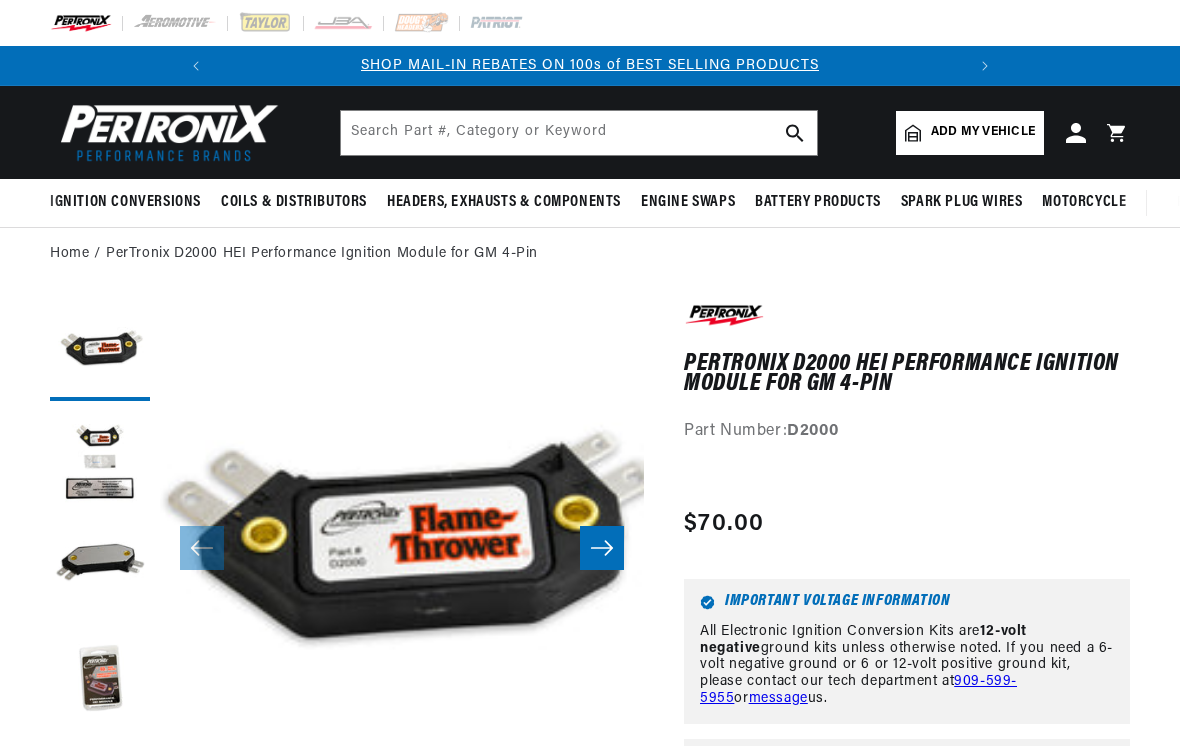 scroll, scrollTop: 0, scrollLeft: 0, axis: both 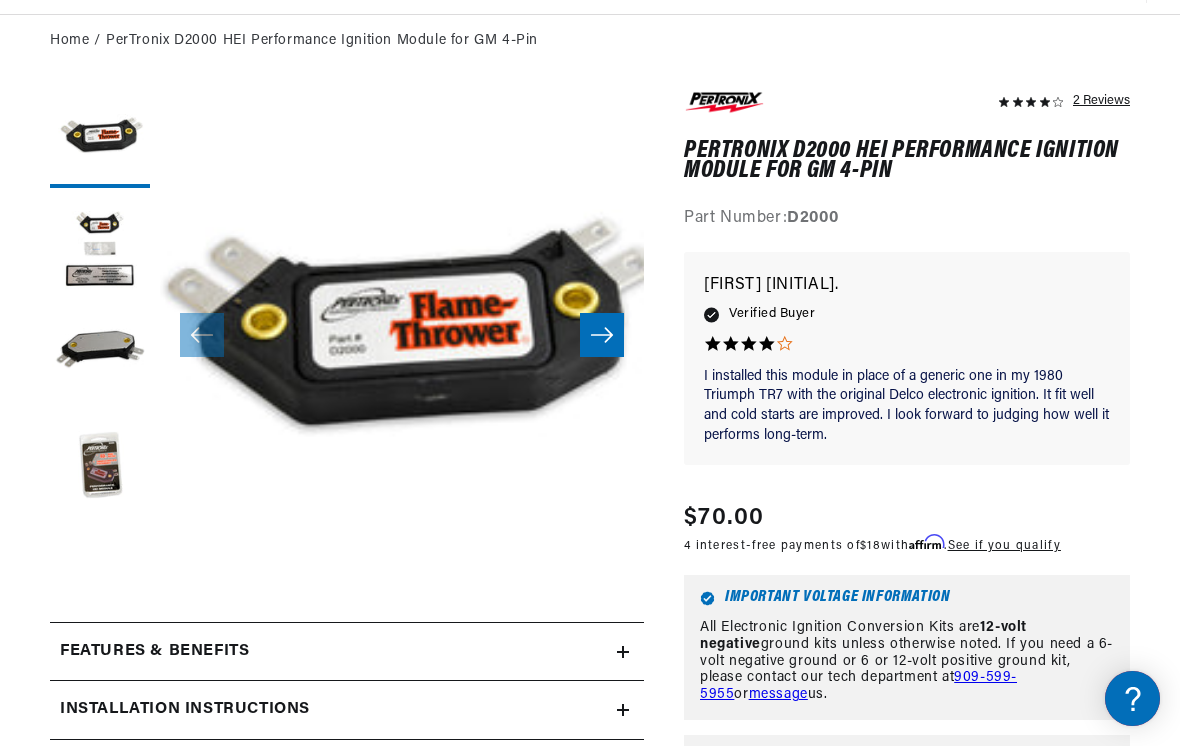 click on "Regular price
$70.00" at bounding box center (872, 518) 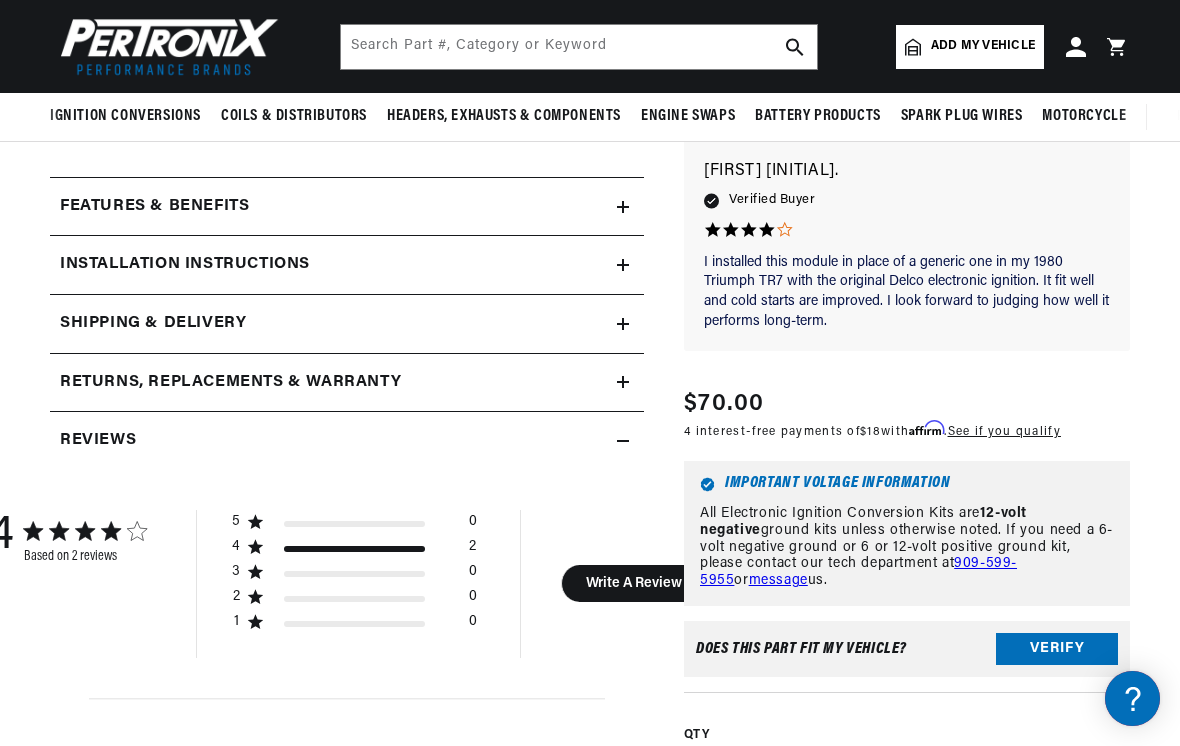 scroll, scrollTop: 488, scrollLeft: 0, axis: vertical 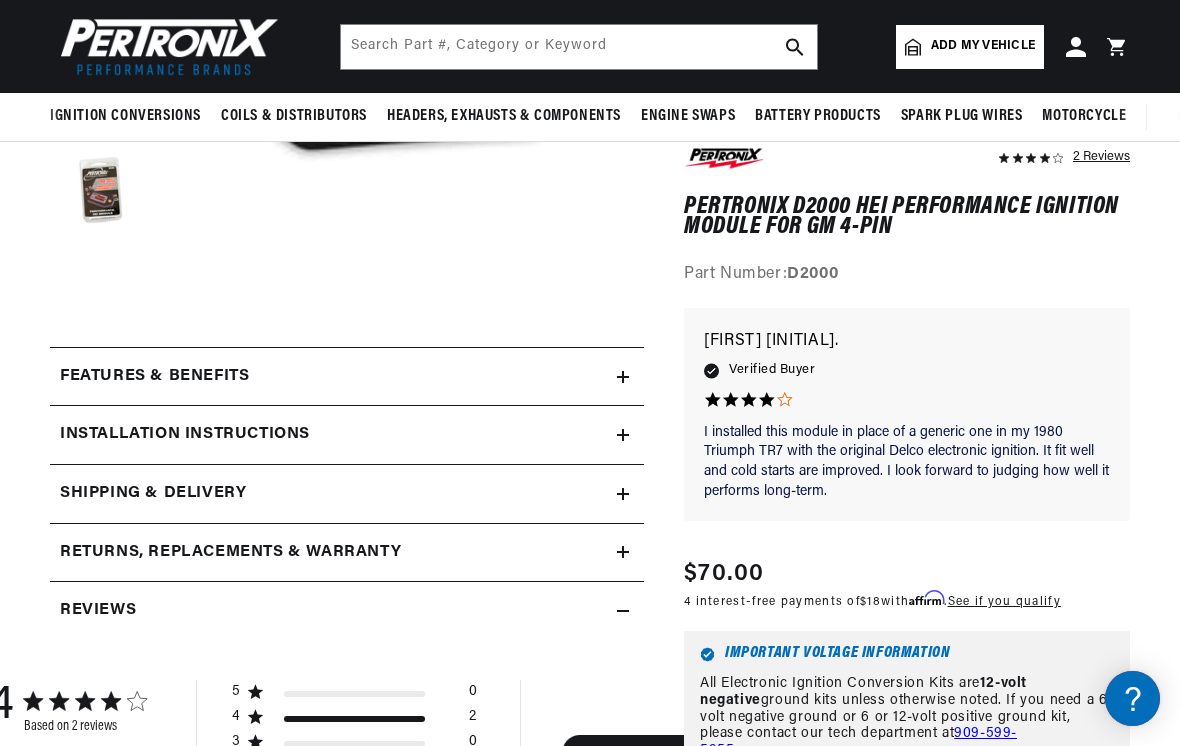click on "Features & Benefits" at bounding box center [333, 377] 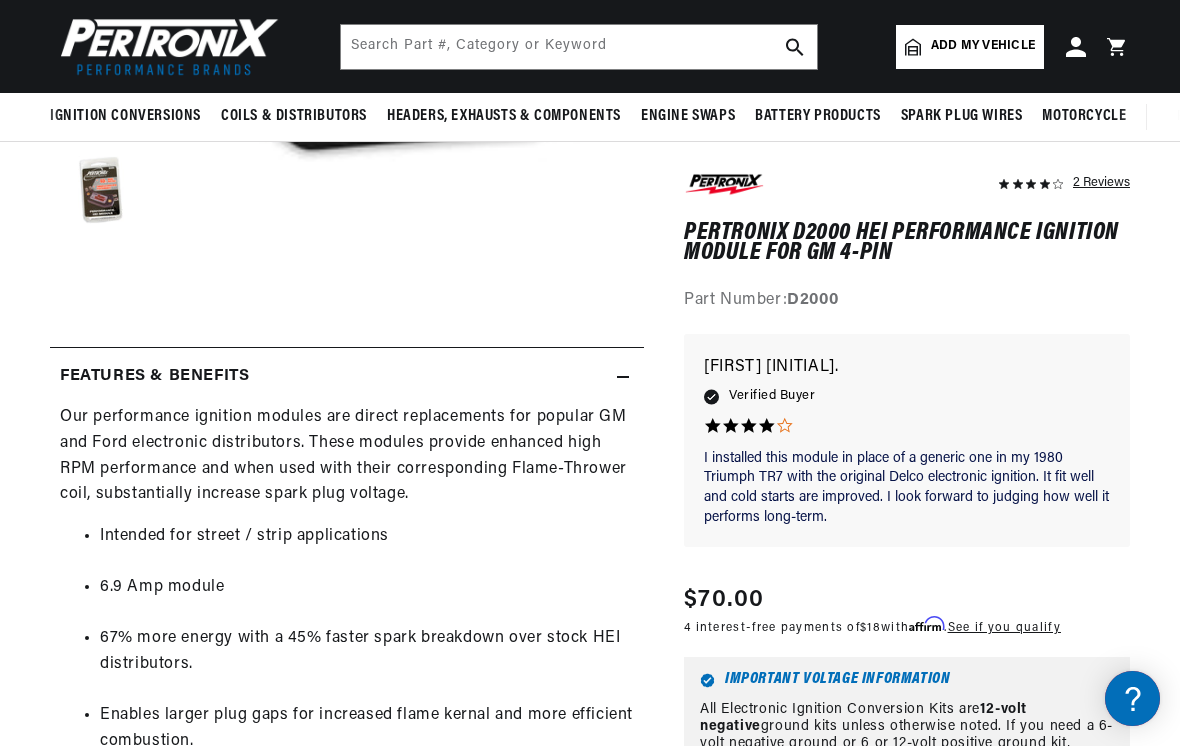 scroll, scrollTop: 0, scrollLeft: 747, axis: horizontal 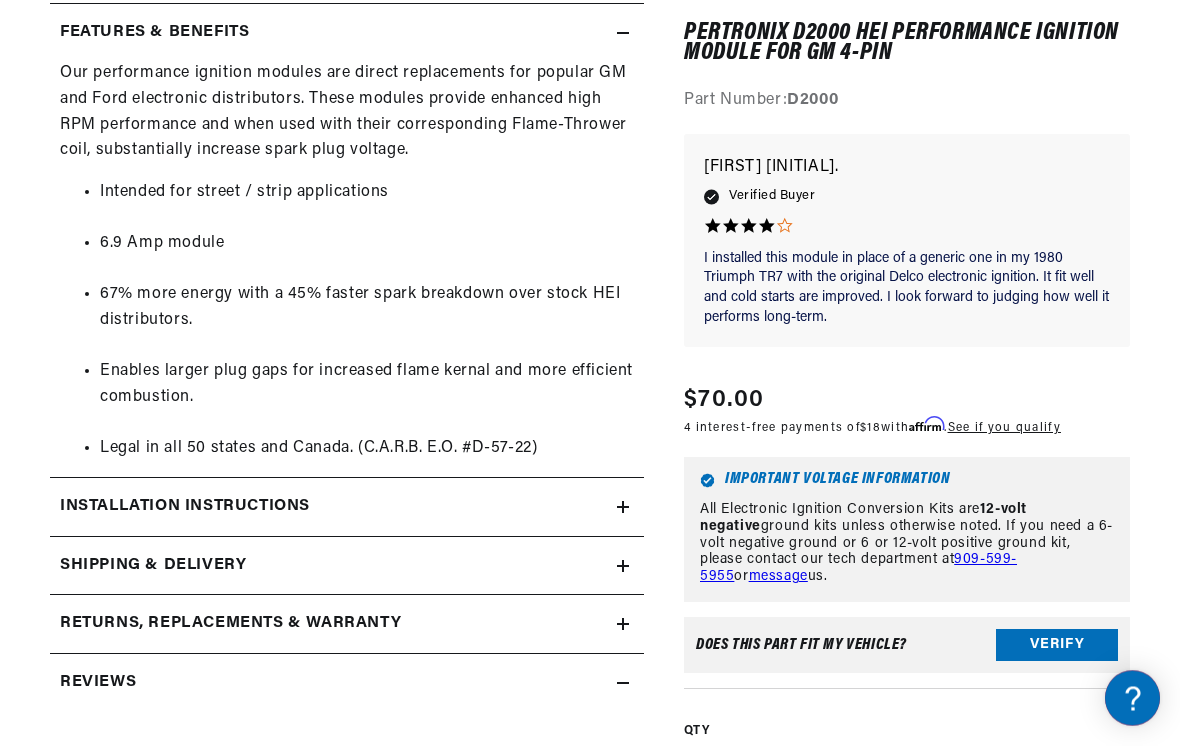 click on "Installation instructions" at bounding box center [333, 34] 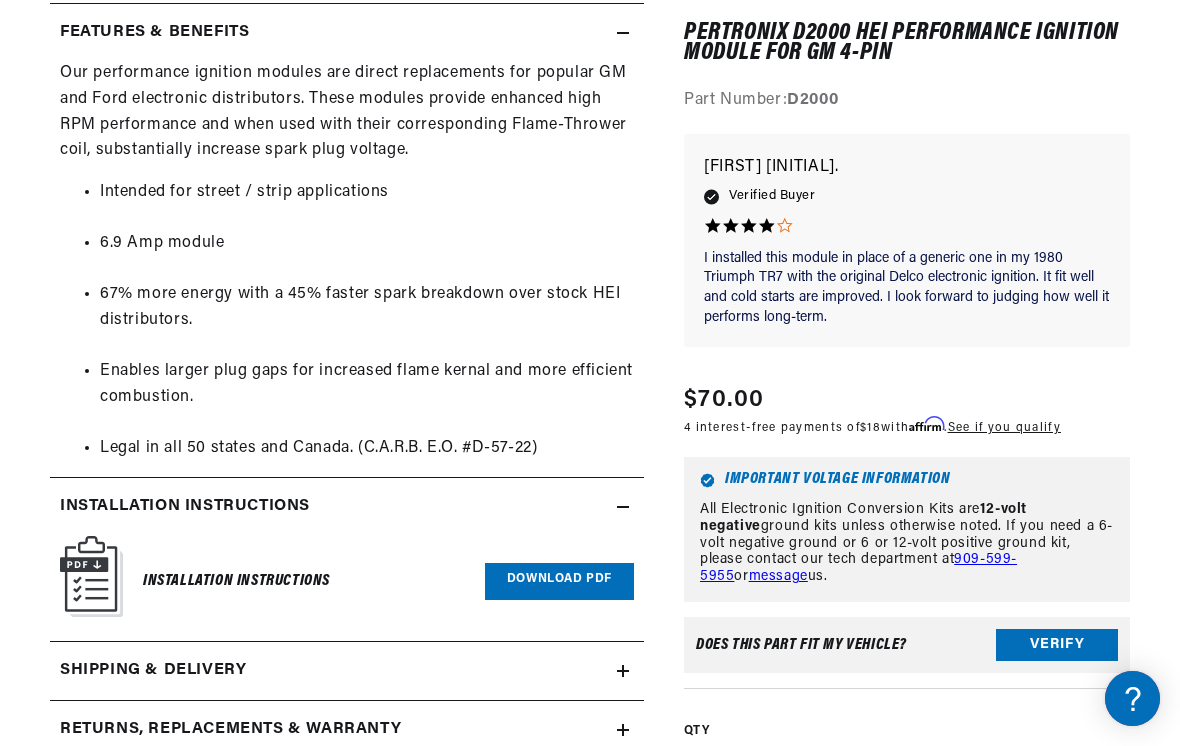 click on "Download PDF" at bounding box center (559, 581) 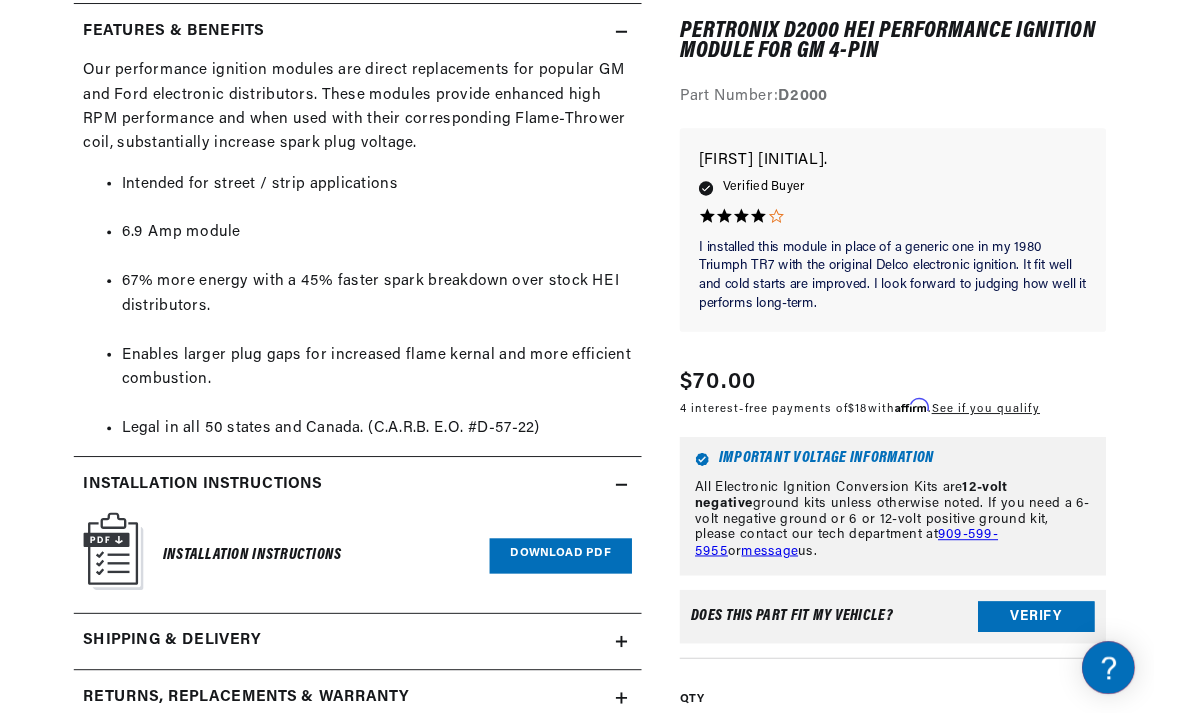 scroll, scrollTop: 831, scrollLeft: 0, axis: vertical 